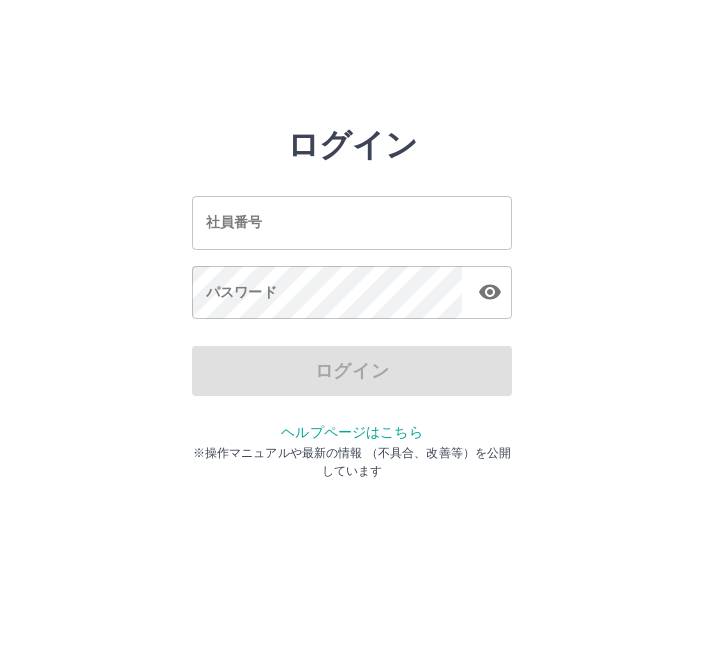 scroll, scrollTop: 0, scrollLeft: 0, axis: both 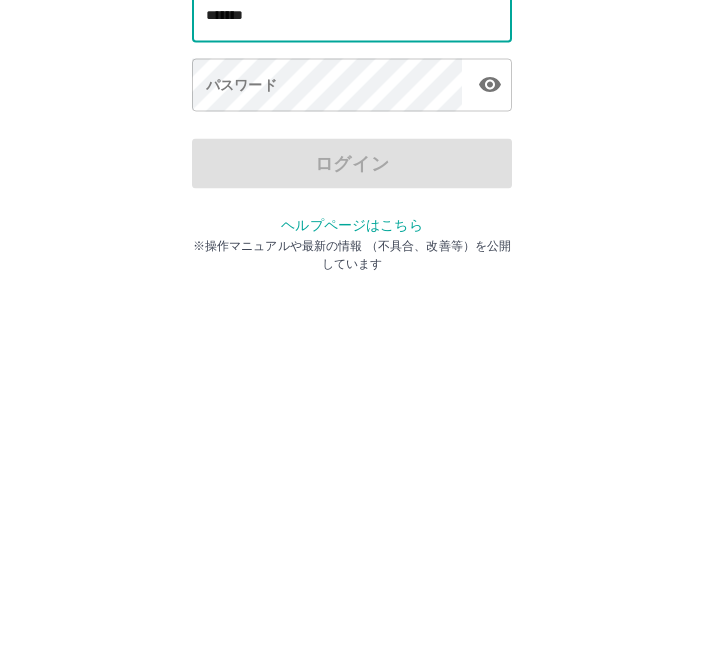 type on "*******" 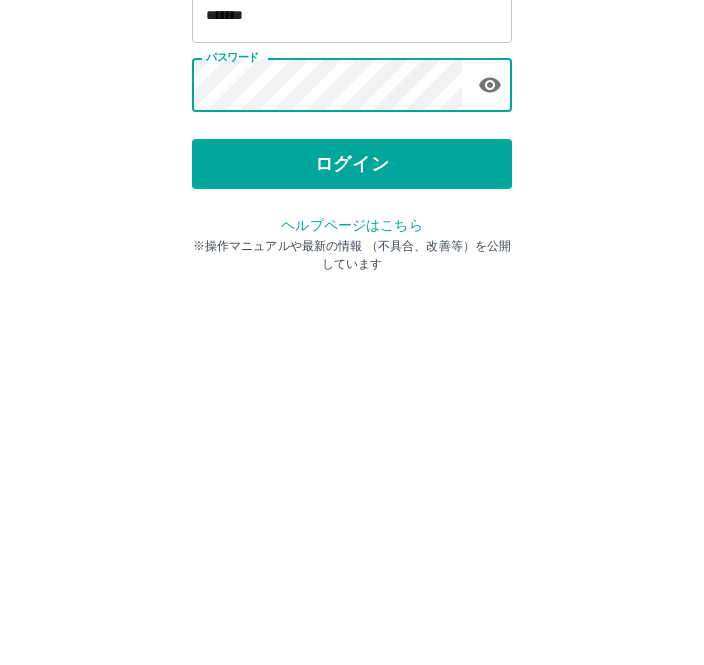 click on "ログイン" at bounding box center [352, 371] 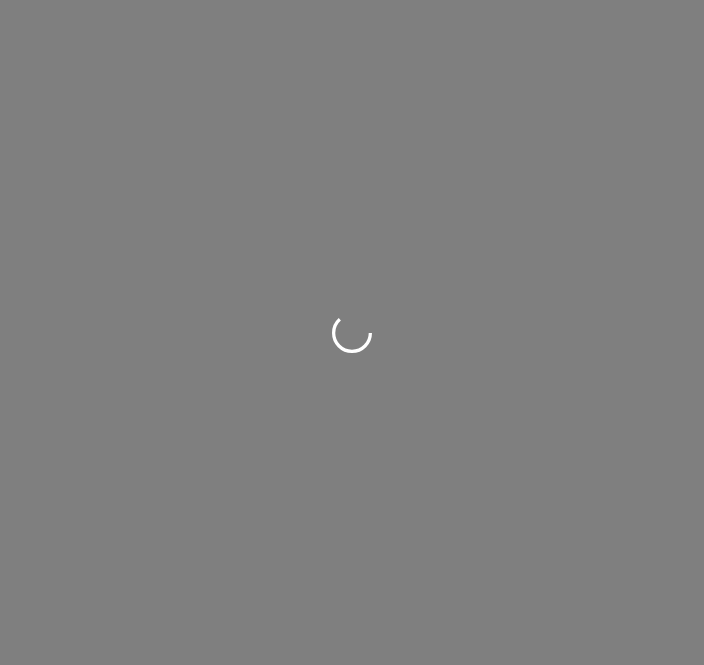 scroll, scrollTop: 0, scrollLeft: 0, axis: both 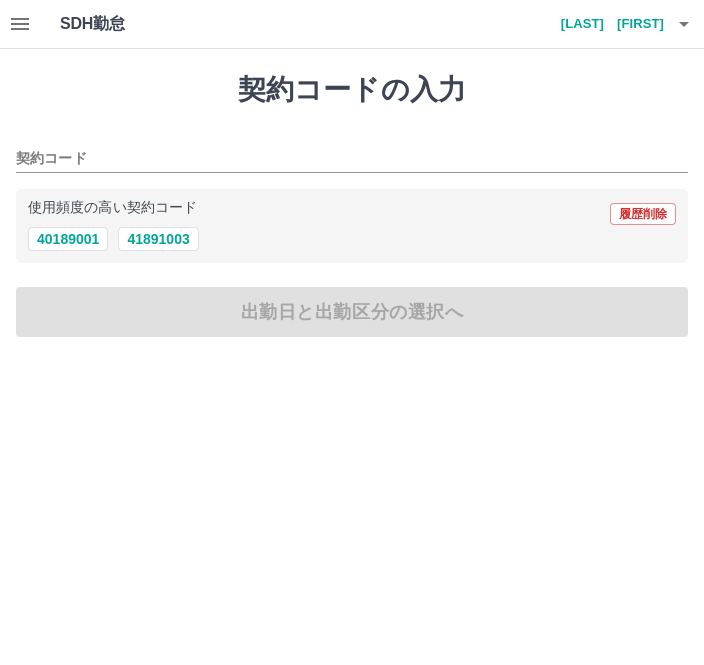 click on "契約コード" at bounding box center (337, 159) 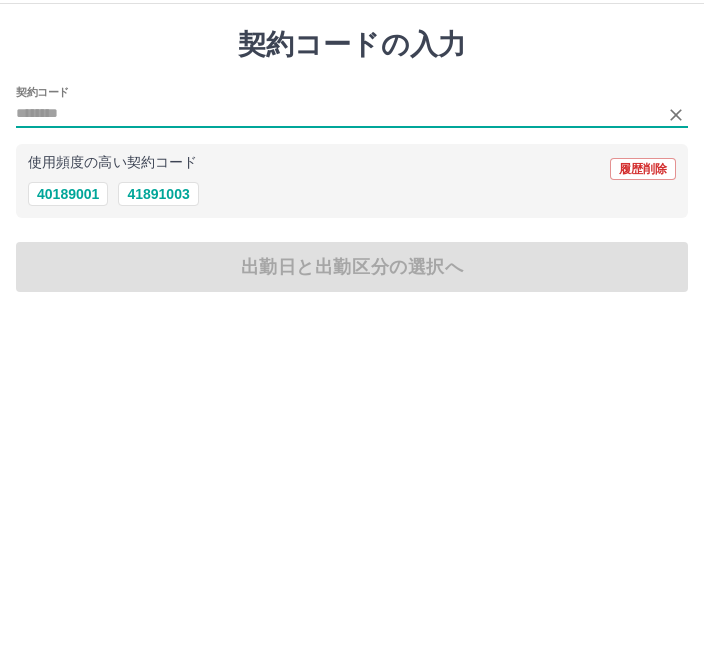click on "41891003" at bounding box center [158, 239] 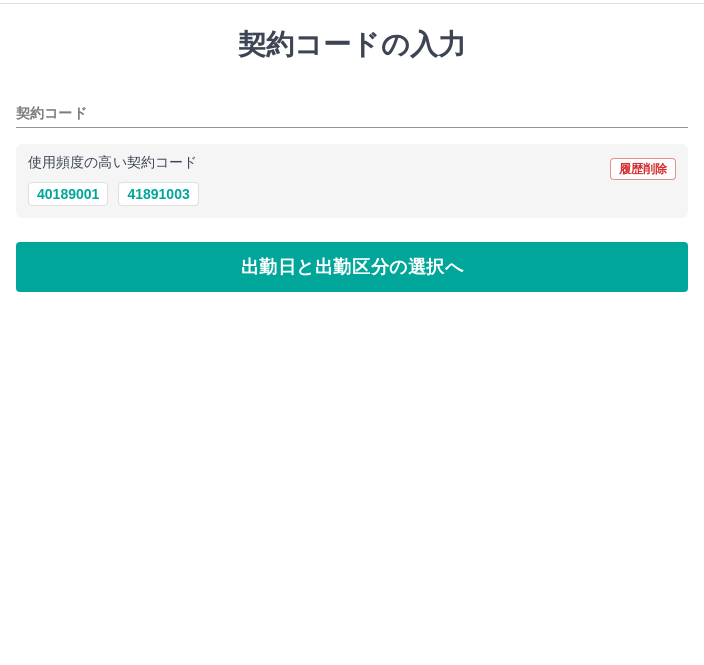 type on "********" 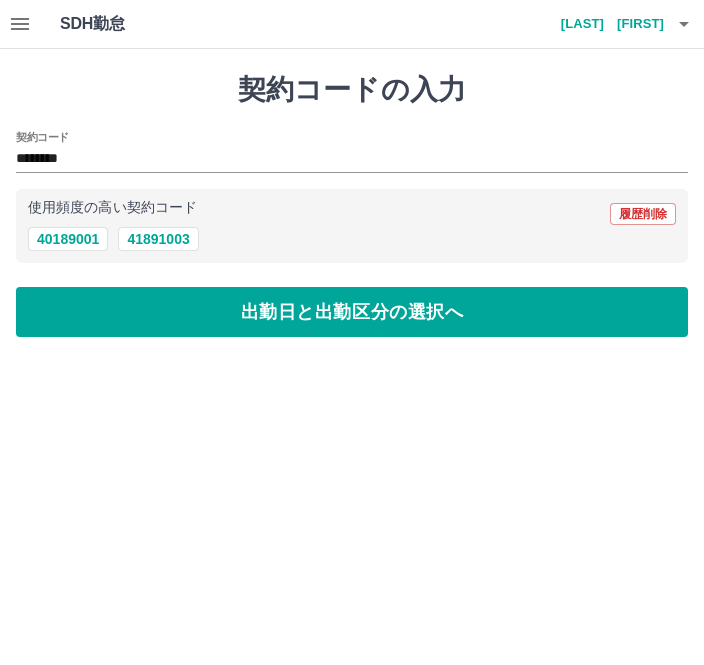 click on "出勤日と出勤区分の選択へ" at bounding box center (352, 312) 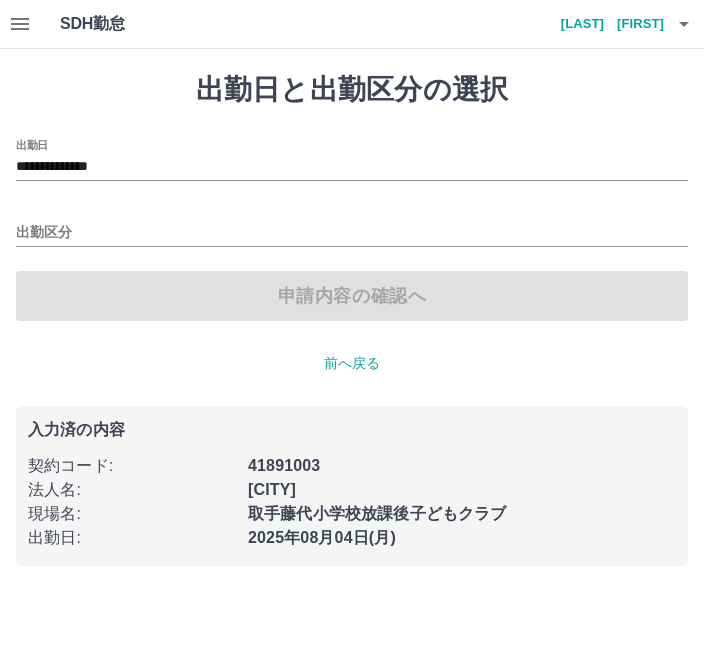 click on "出勤区分" at bounding box center (352, 233) 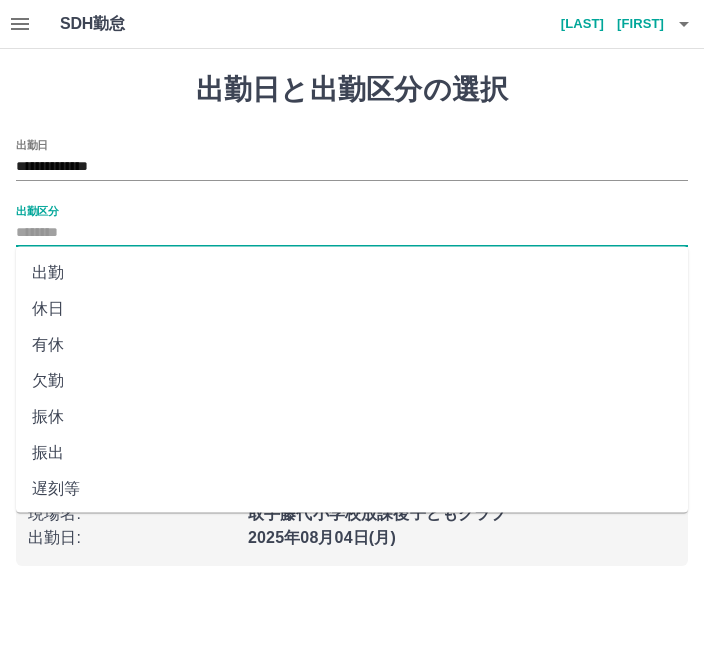 click on "出勤" at bounding box center (352, 273) 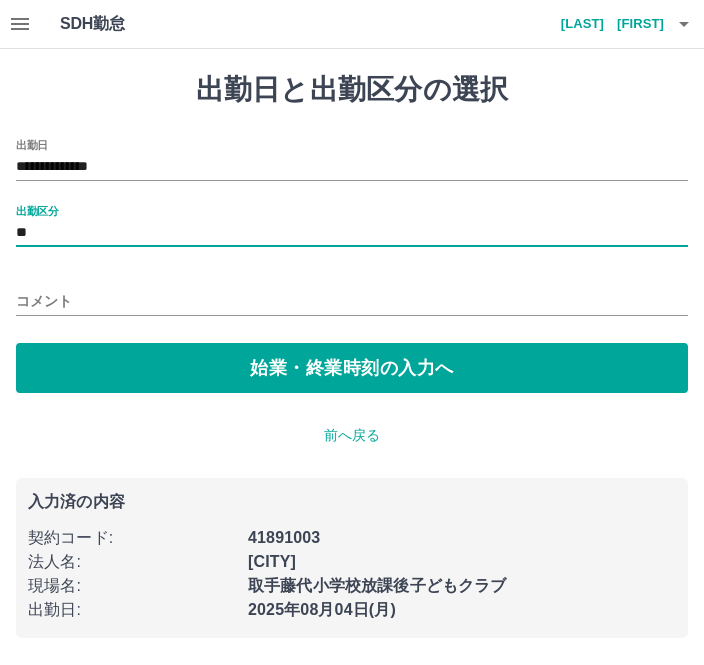 click on "始業・終業時刻の入力へ" at bounding box center (352, 368) 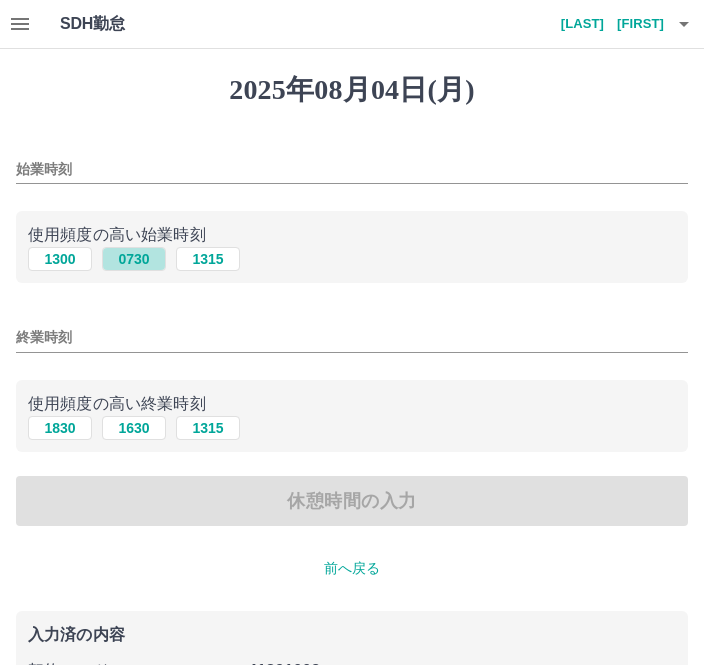 click on "0730" at bounding box center [134, 259] 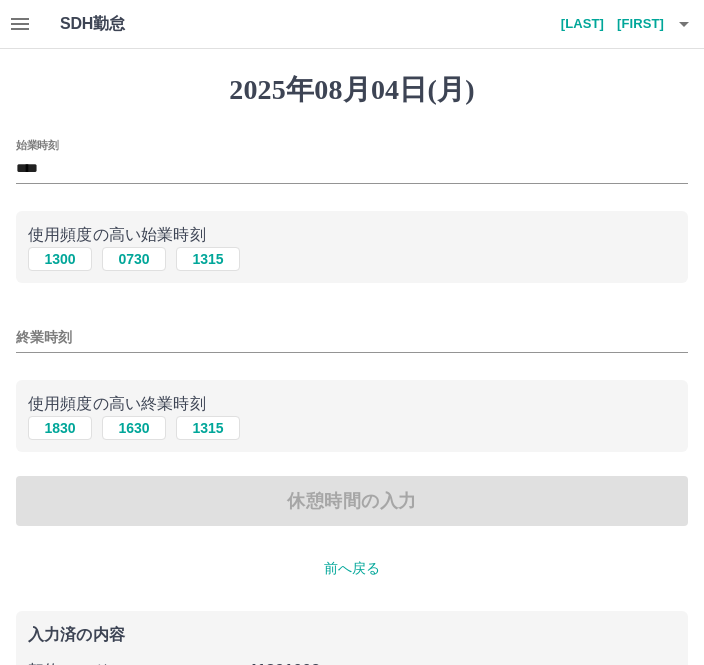click on "1315" at bounding box center (208, 428) 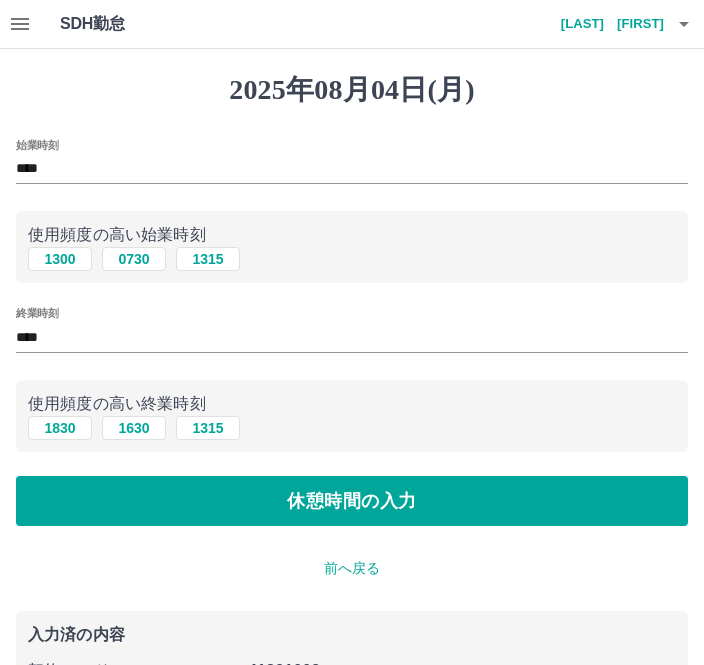 click on "休憩時間の入力" at bounding box center [352, 501] 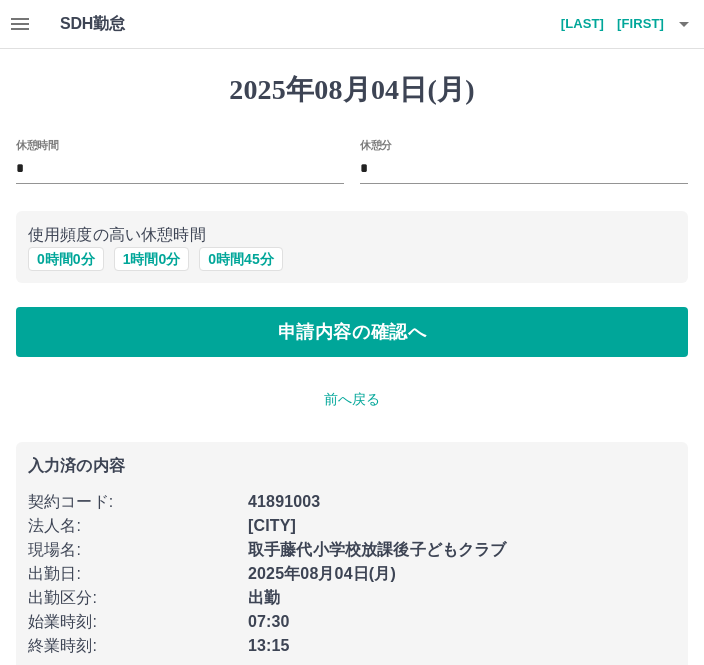 click on "申請内容の確認へ" at bounding box center (352, 332) 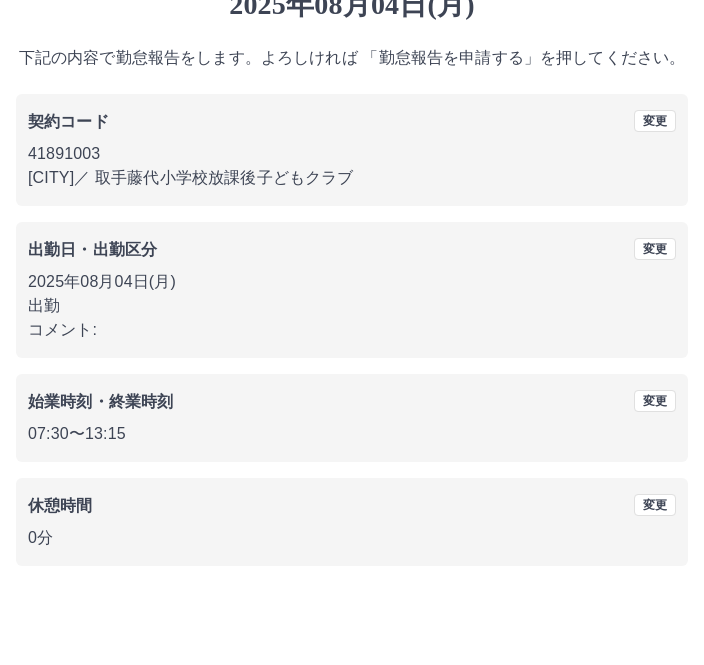 scroll, scrollTop: 83, scrollLeft: 0, axis: vertical 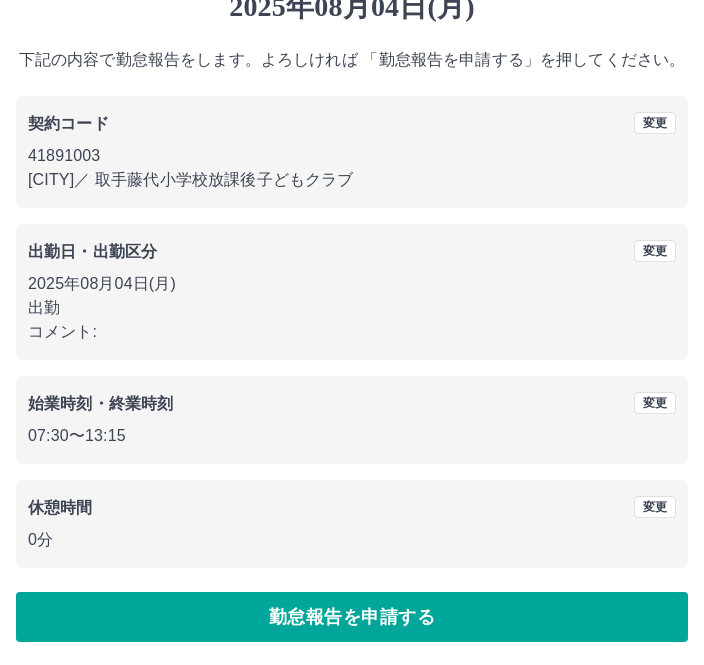 click on "勤怠報告を申請する" at bounding box center (352, 617) 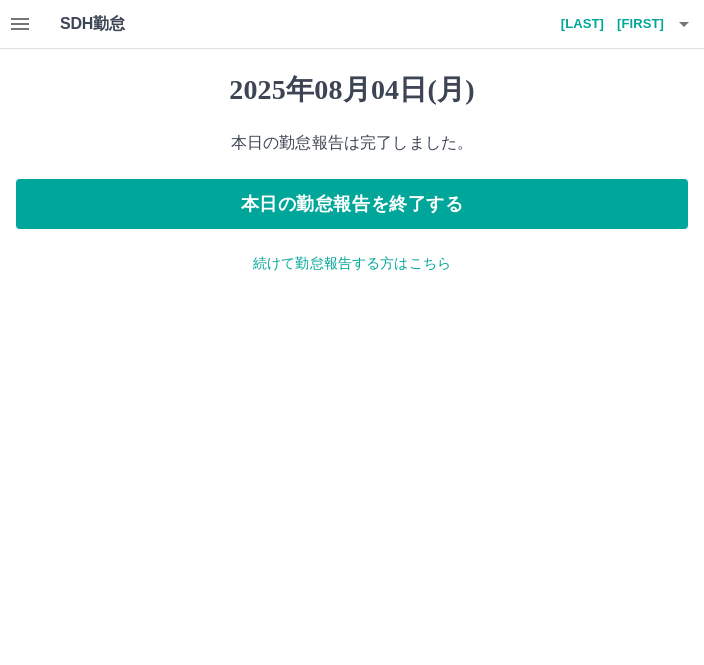 scroll, scrollTop: 0, scrollLeft: 0, axis: both 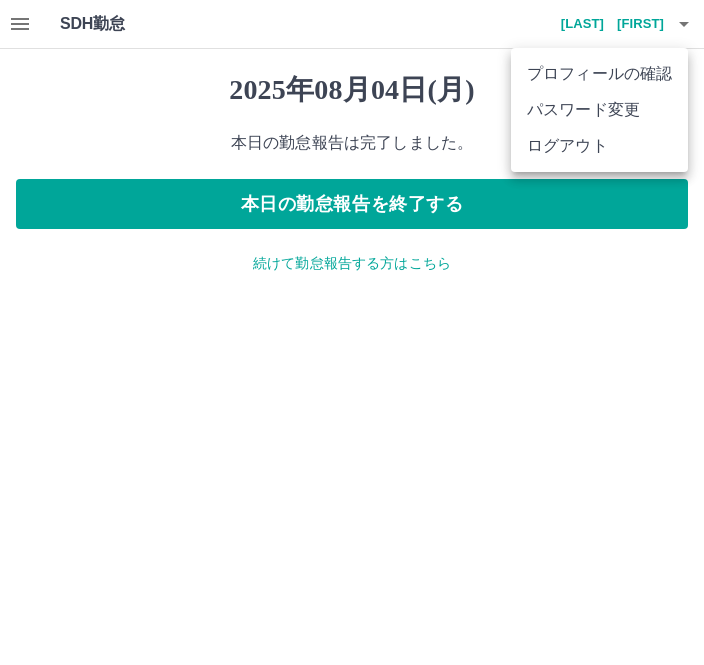 click on "ログアウト" at bounding box center [599, 146] 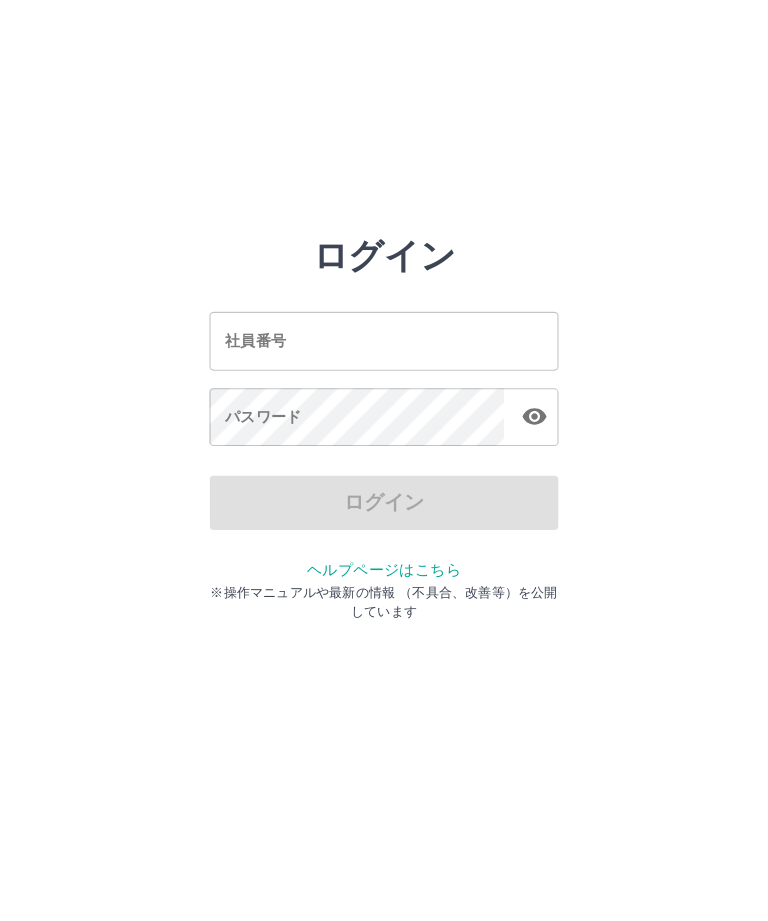 scroll, scrollTop: 0, scrollLeft: 0, axis: both 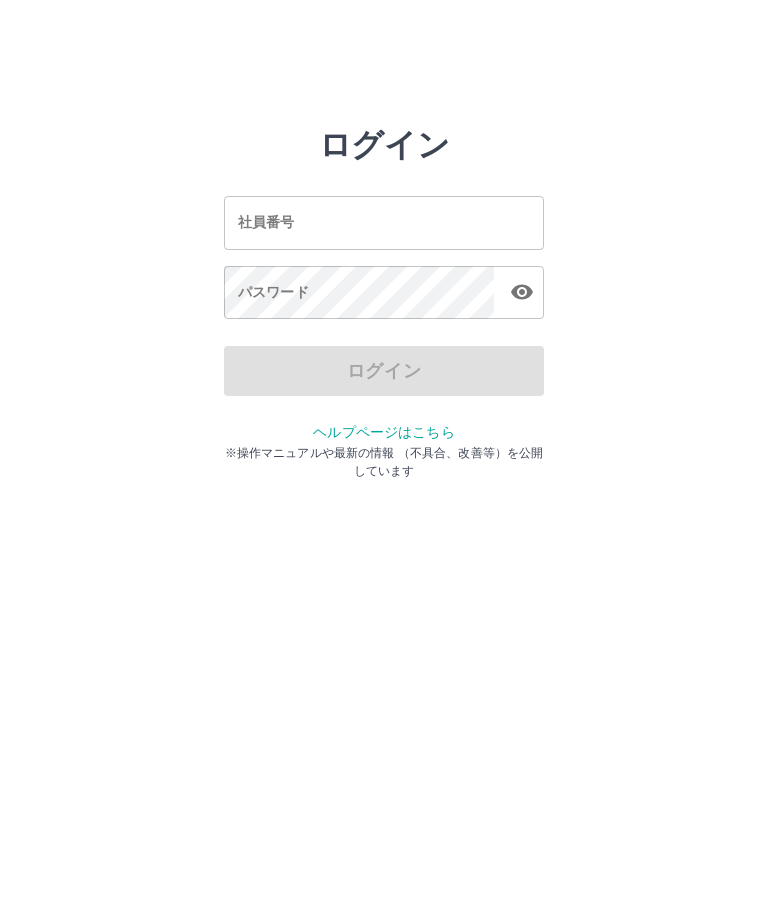 click on "社員番号" at bounding box center [384, 222] 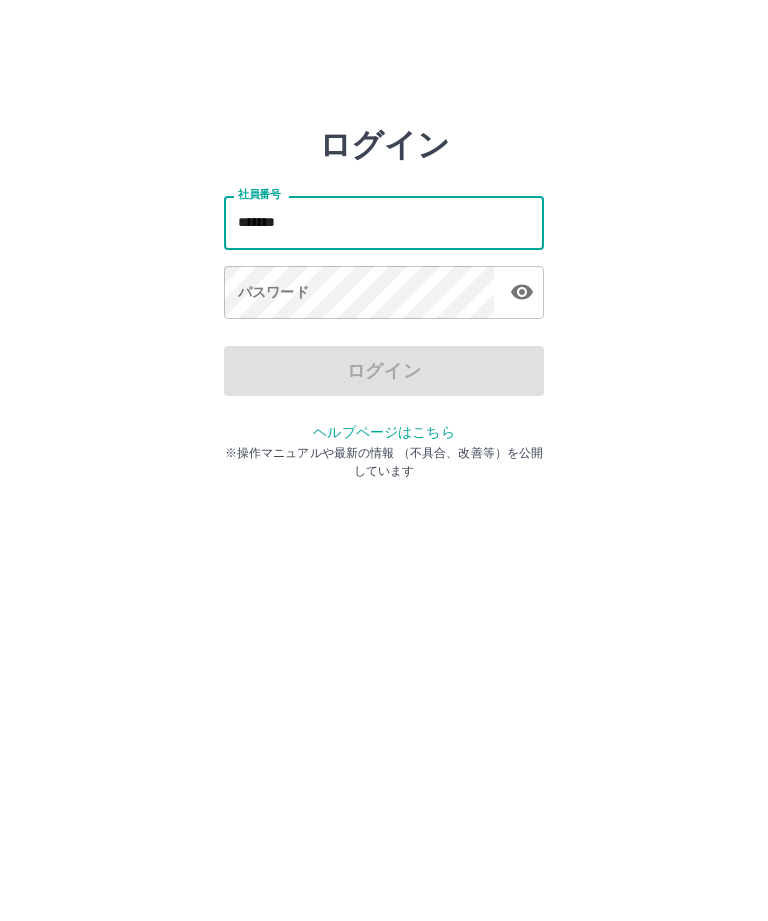 type on "*******" 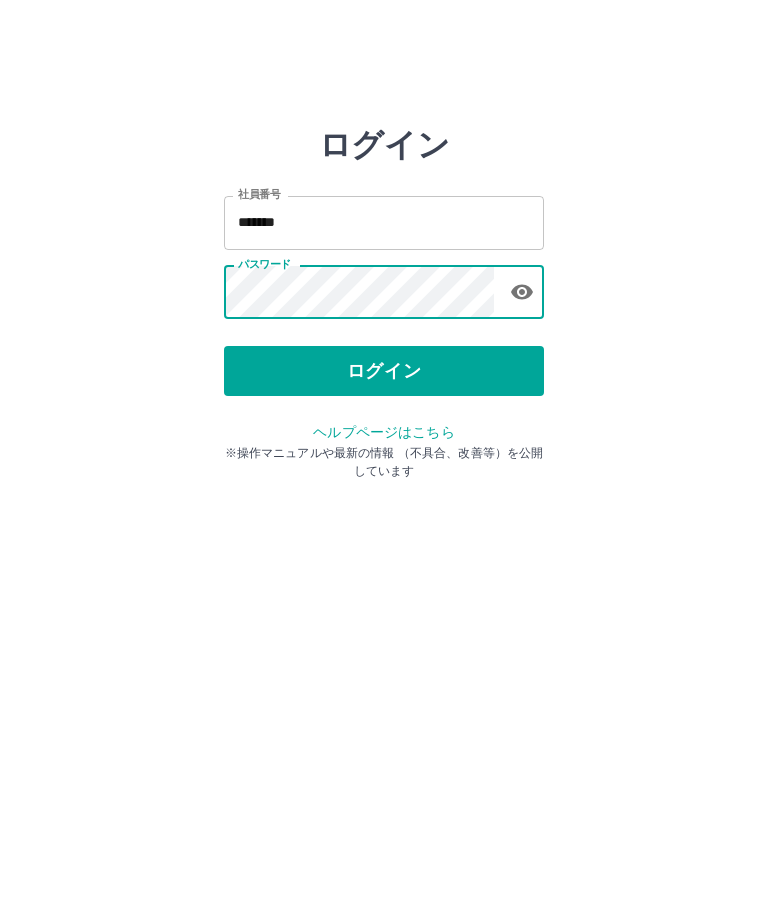 click on "ログイン" at bounding box center [384, 371] 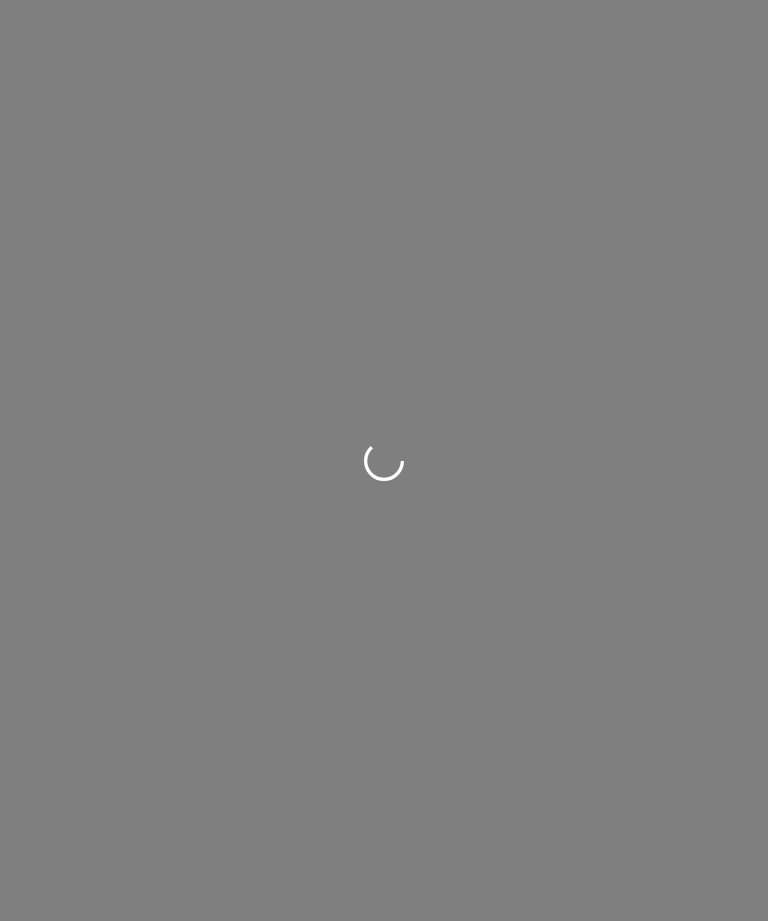 scroll, scrollTop: 0, scrollLeft: 0, axis: both 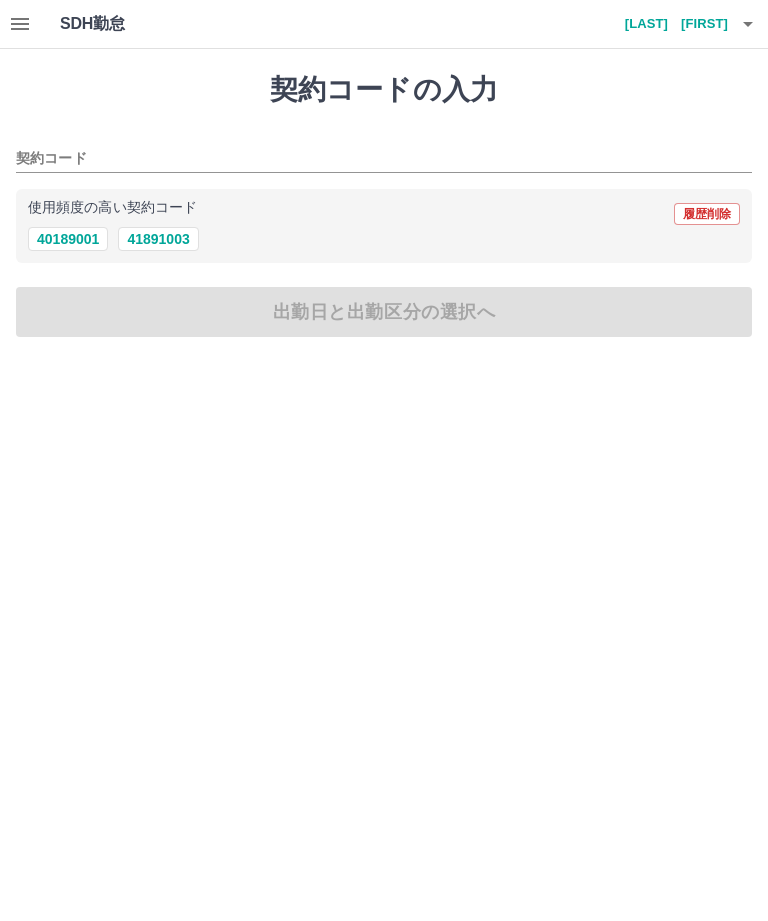 click on "契約コード" at bounding box center (384, 152) 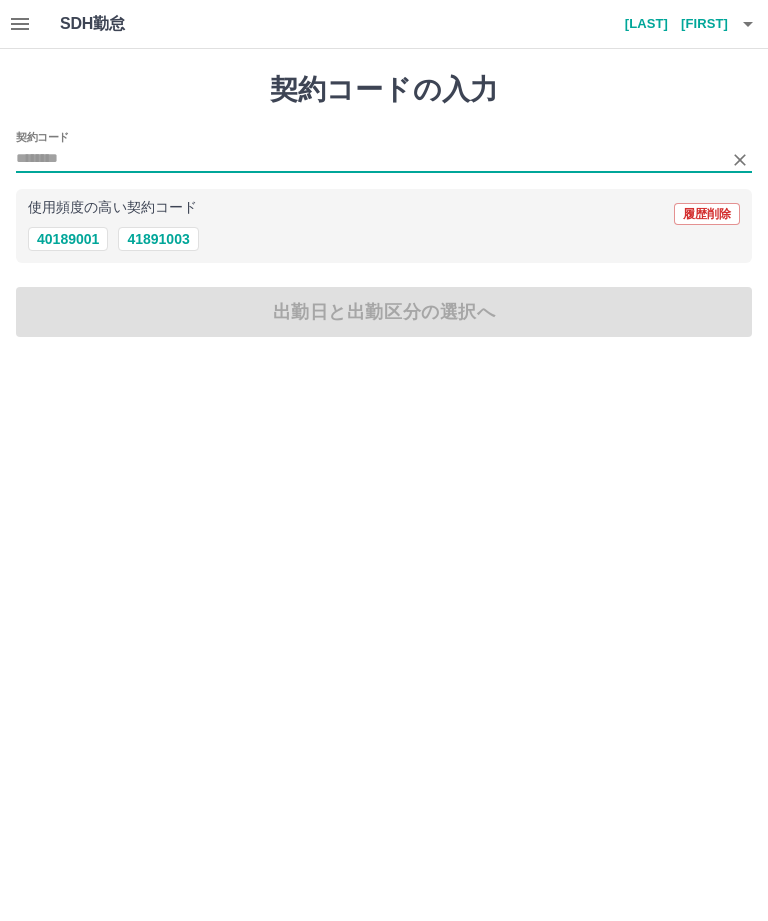 click on "41891003" at bounding box center [158, 239] 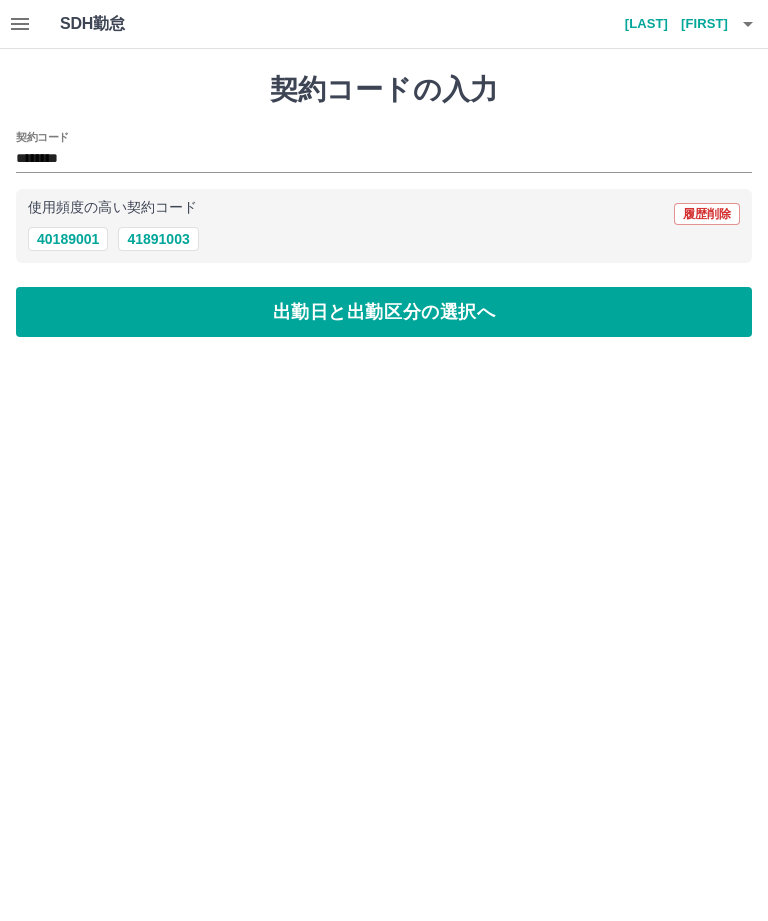 type on "********" 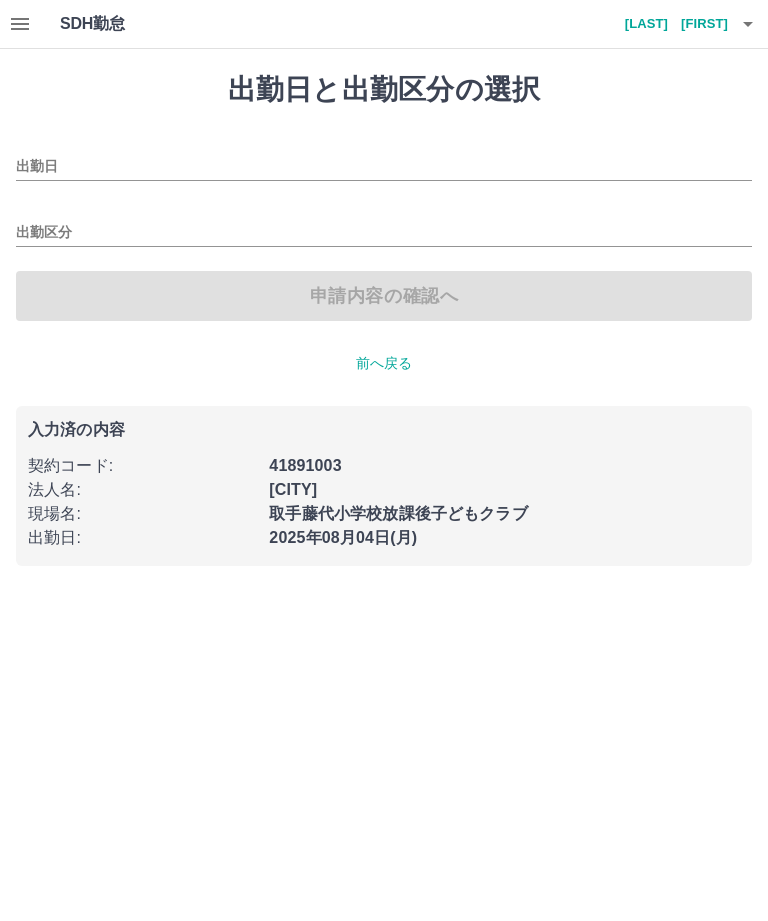 type on "**********" 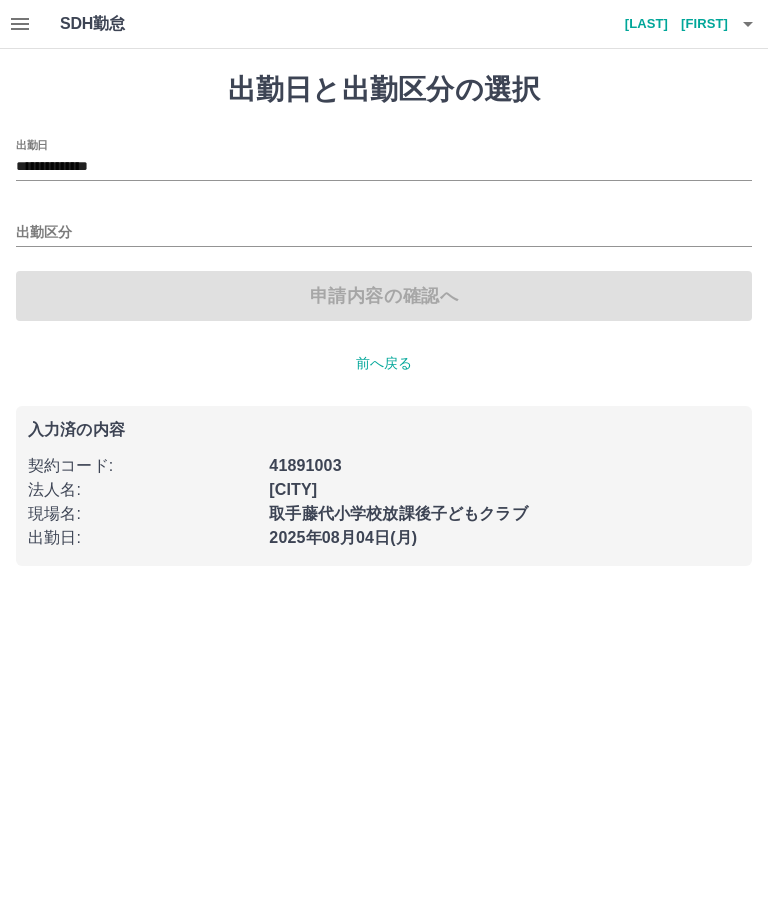 click on "出勤区分" at bounding box center (384, 233) 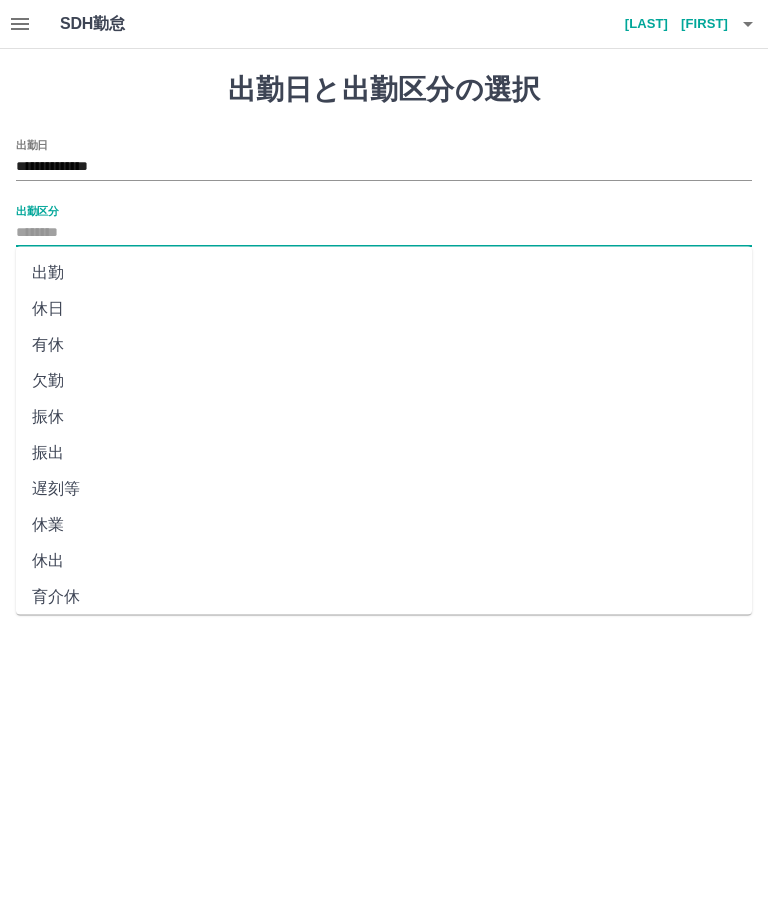 click on "出勤" at bounding box center (384, 273) 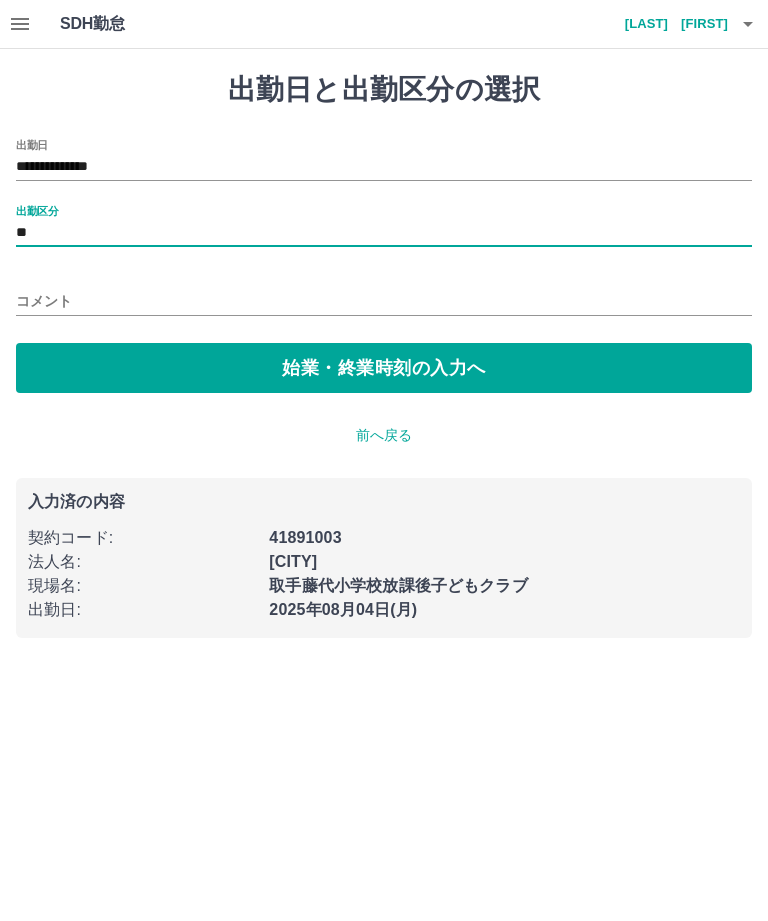 type on "**" 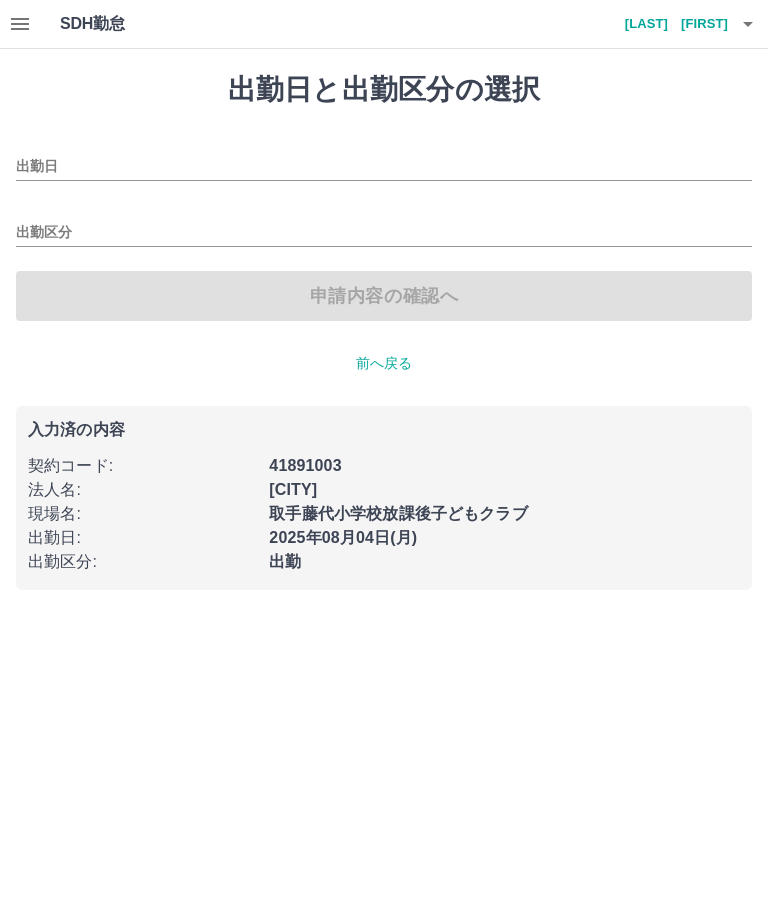 type on "**********" 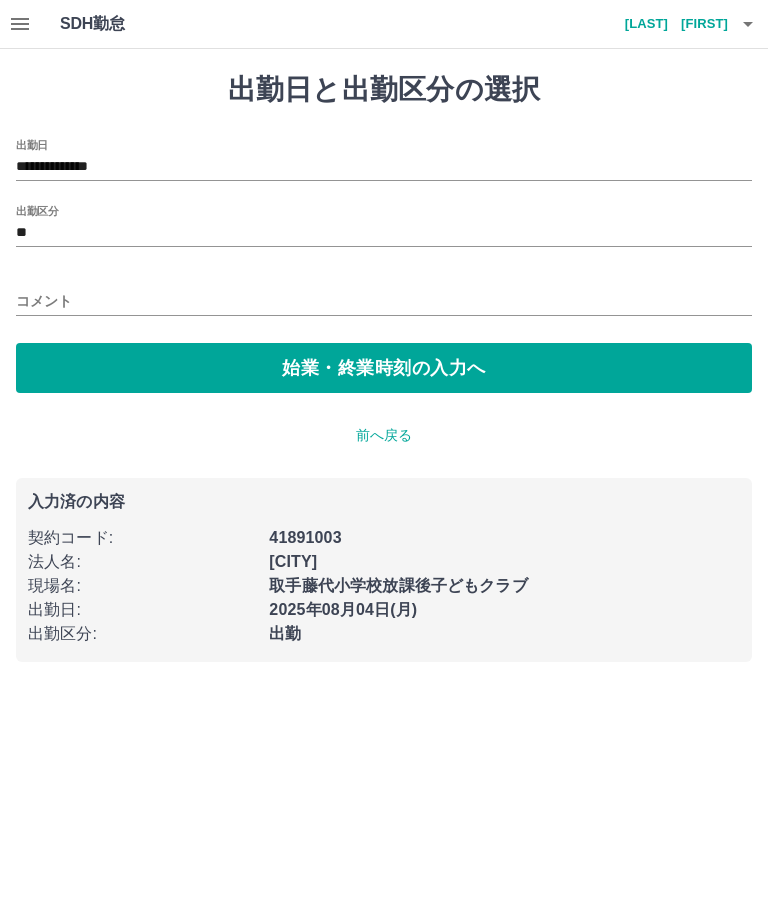 click on "始業・終業時刻の入力へ" at bounding box center [384, 368] 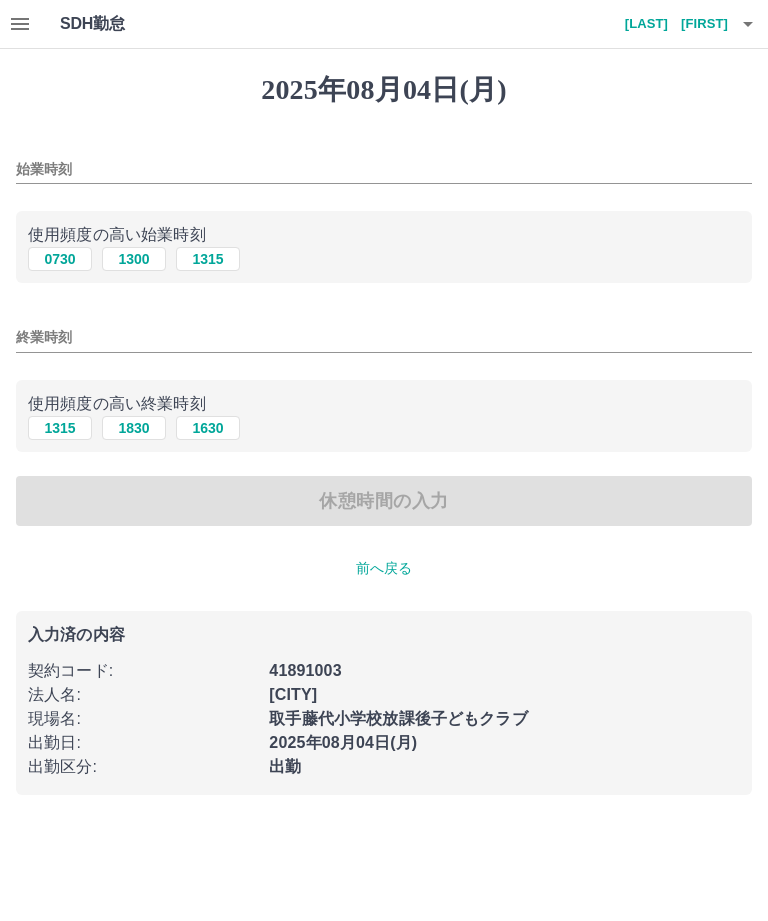 click on "始業時刻" at bounding box center [384, 169] 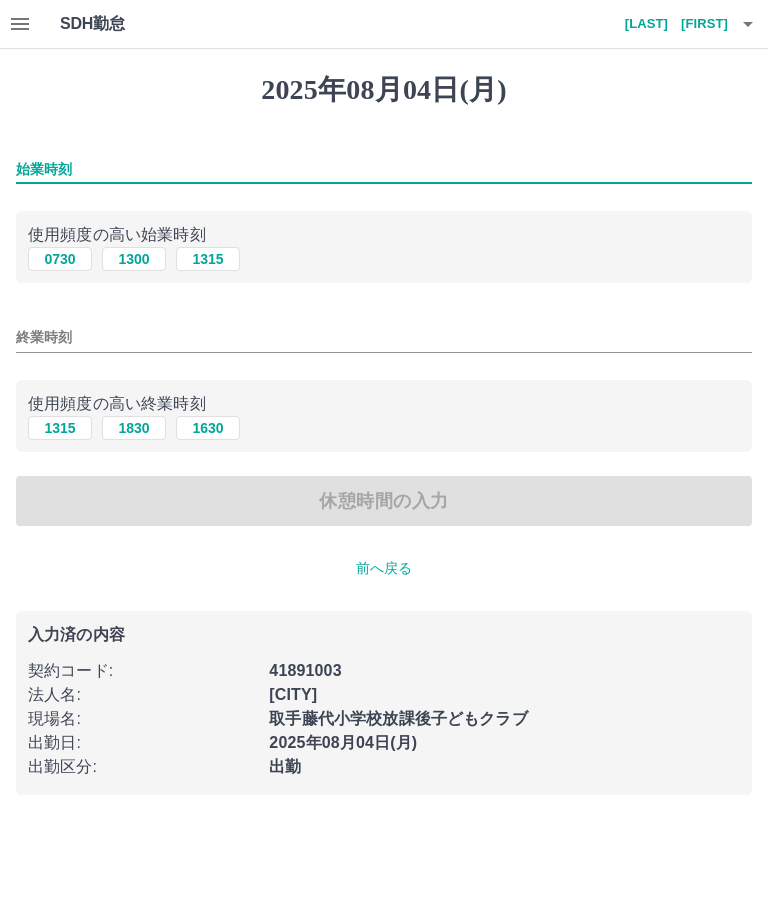 click on "0730" at bounding box center (60, 259) 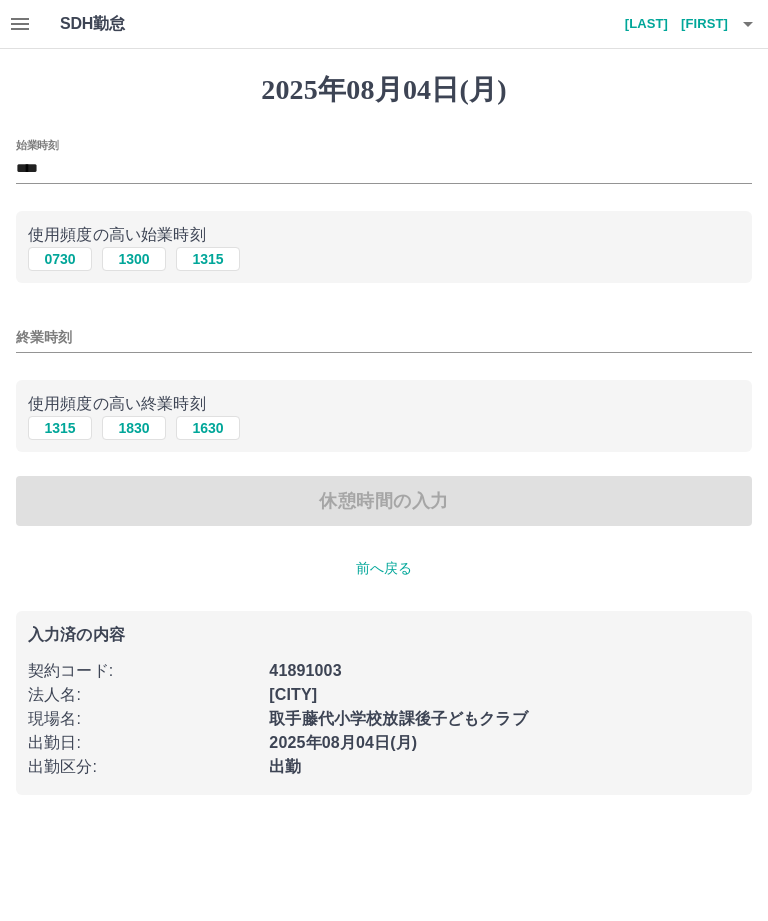 click on "終業時刻" at bounding box center (384, 337) 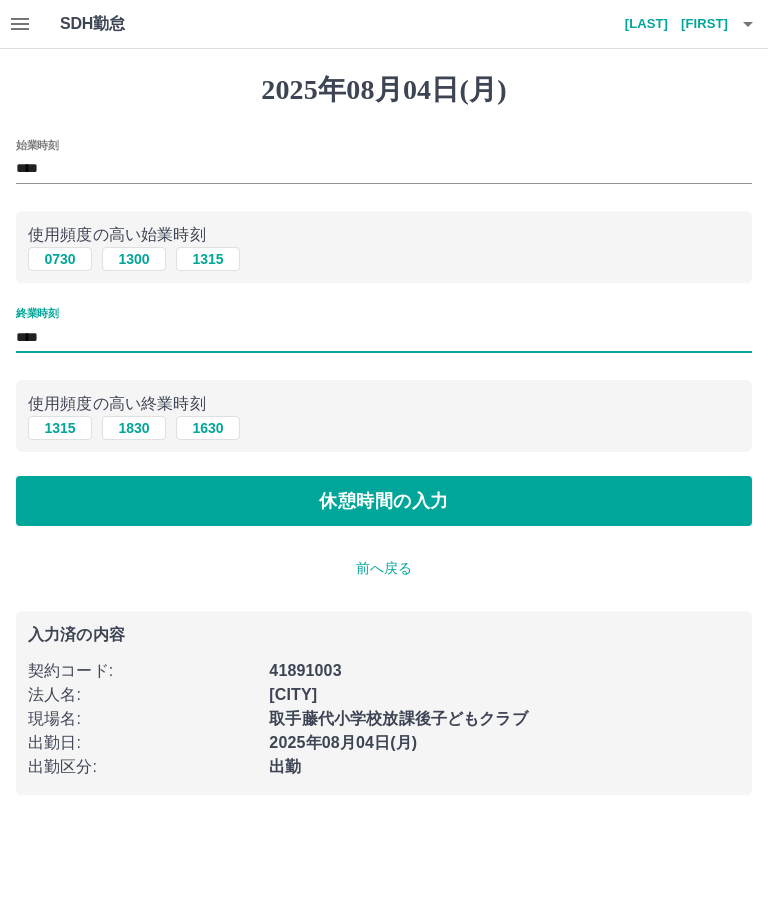 type on "****" 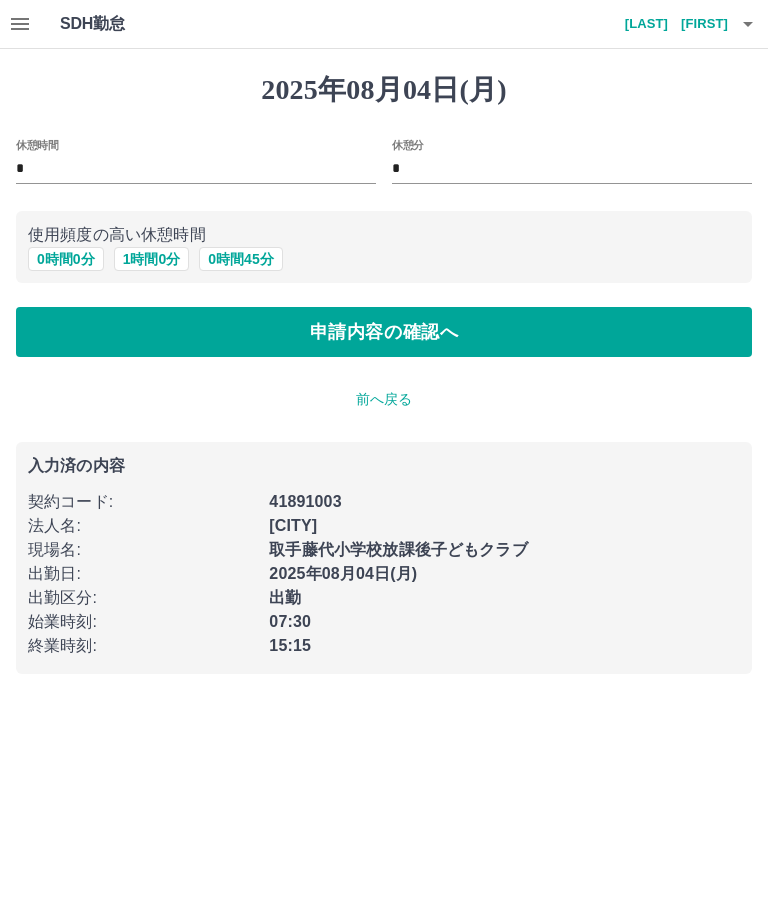 click on "*" at bounding box center [572, 169] 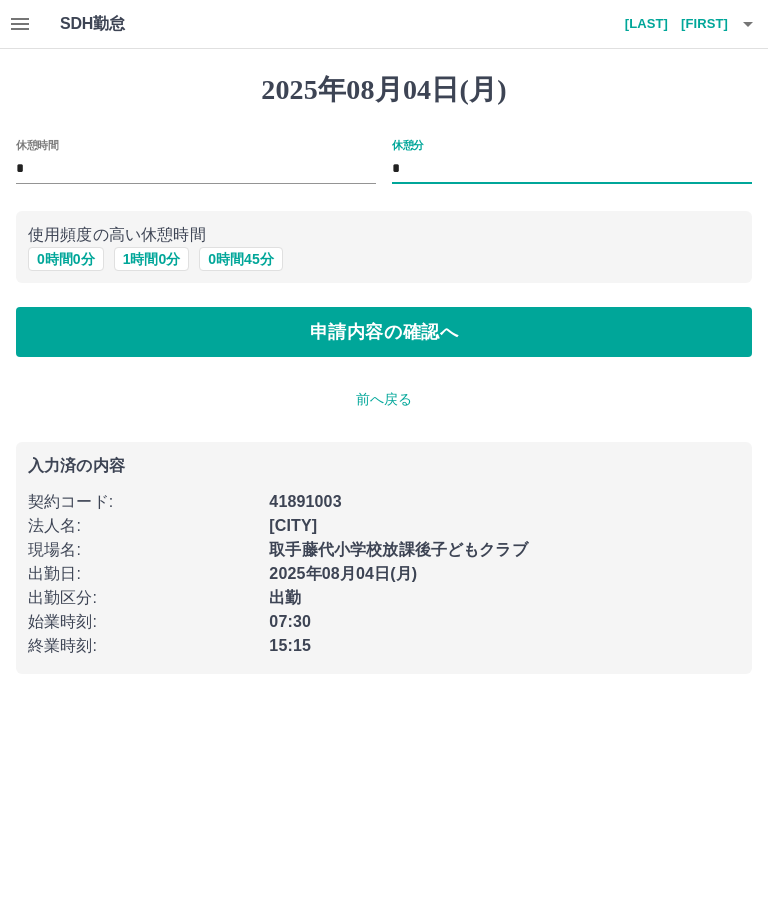 click on "休憩時間 *" at bounding box center [196, 163] 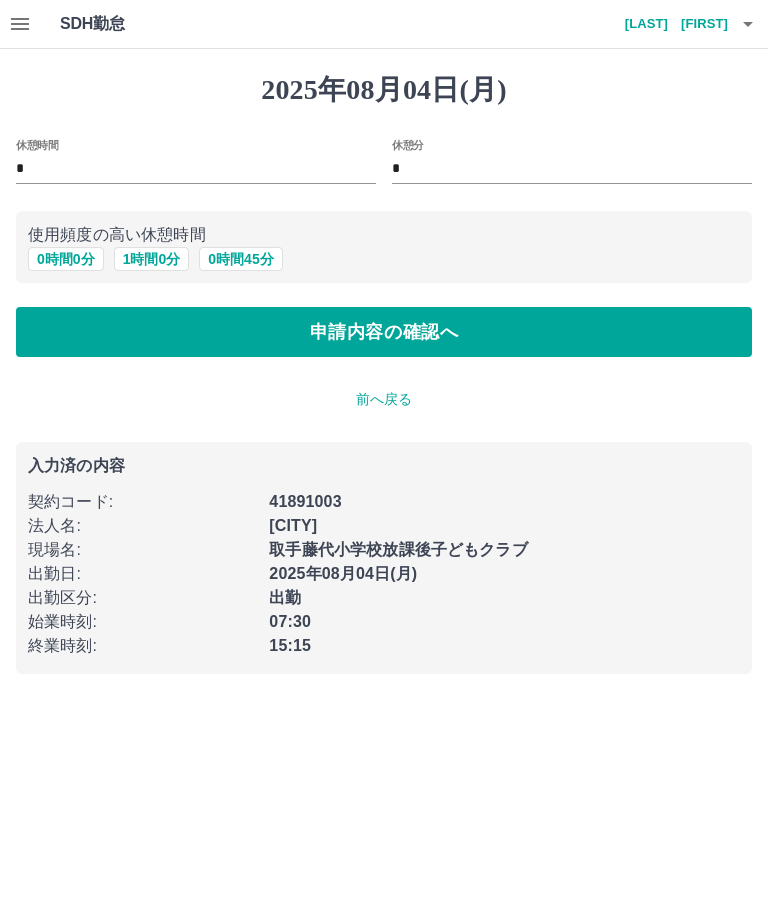 click on "使用頻度の高い休憩時間" at bounding box center (384, 235) 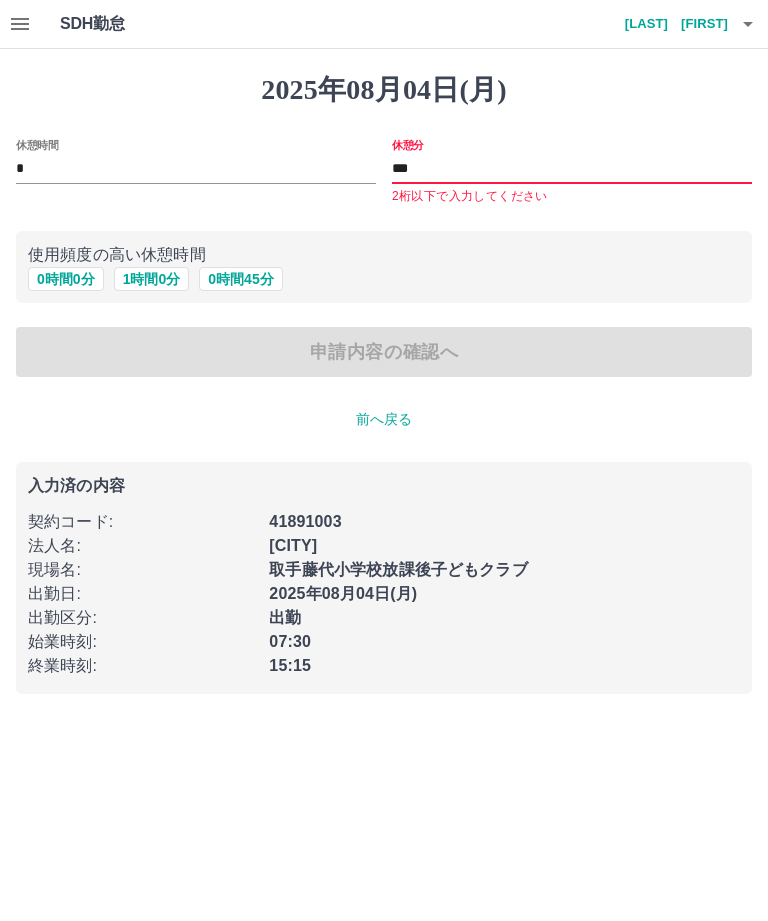 click on "休憩分 *** 2桁以下で入力してください" at bounding box center [572, 173] 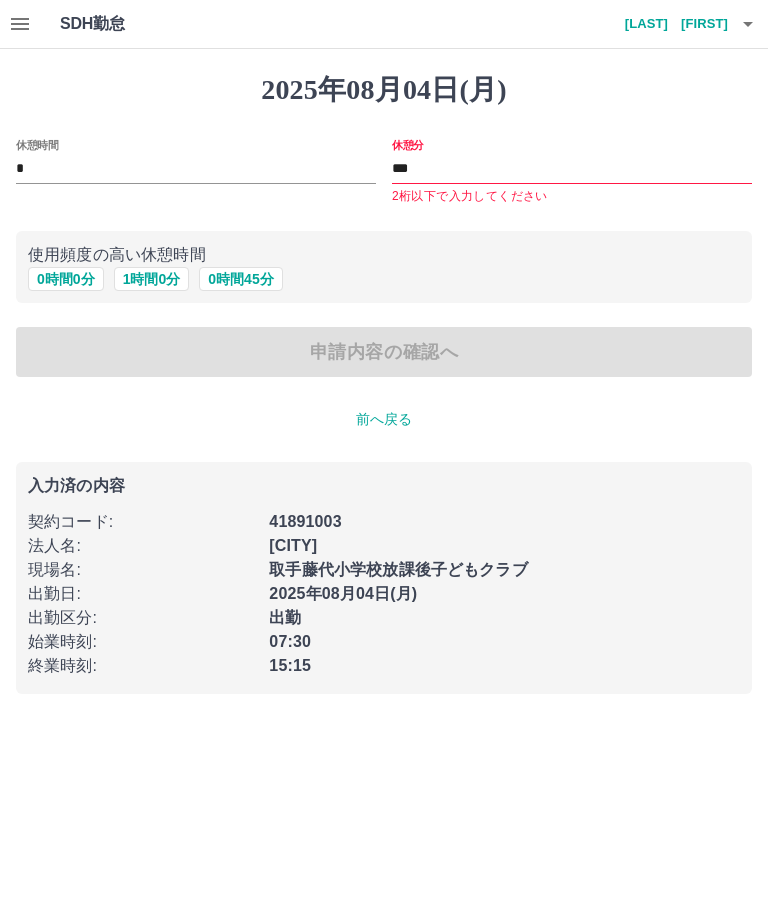 click on "休憩分 *** 2桁以下で入力してください" at bounding box center [572, 173] 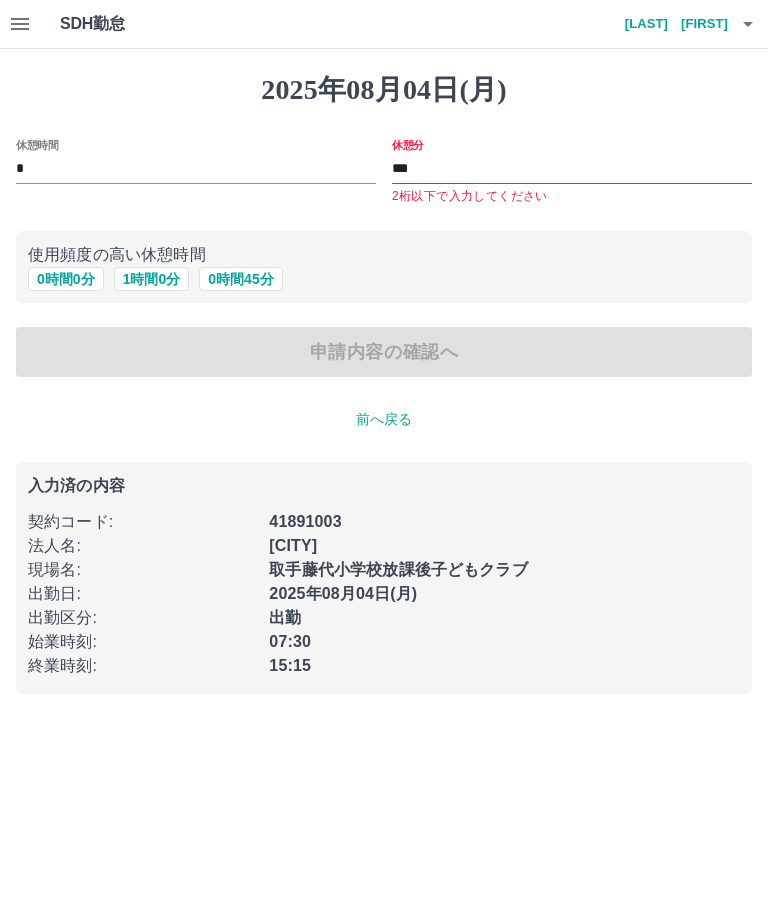 click on "***" at bounding box center [572, 169] 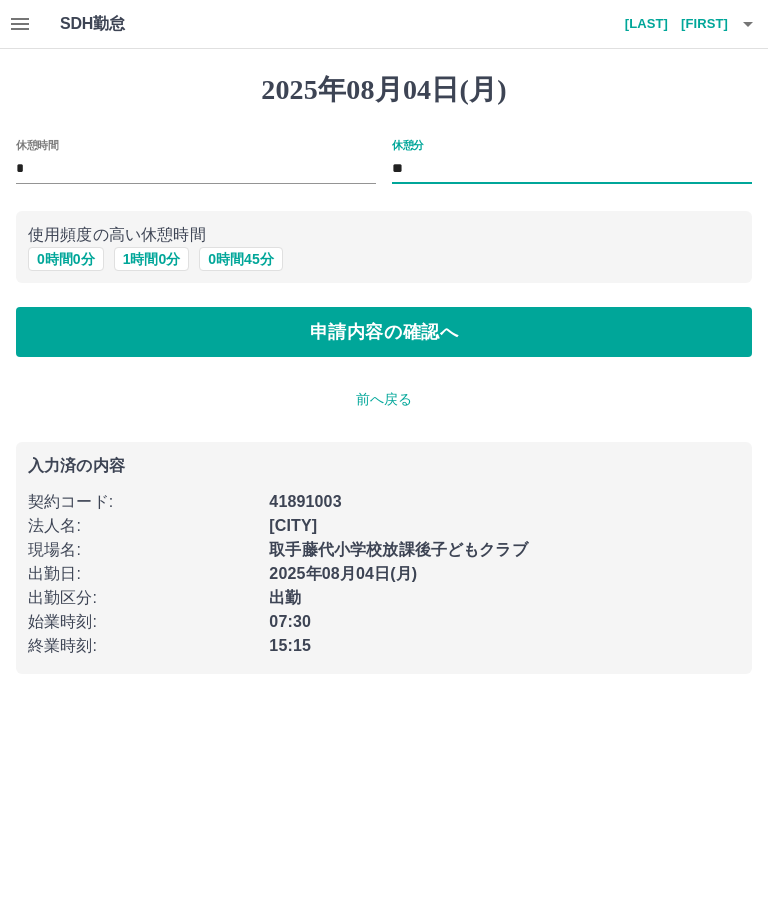 type on "**" 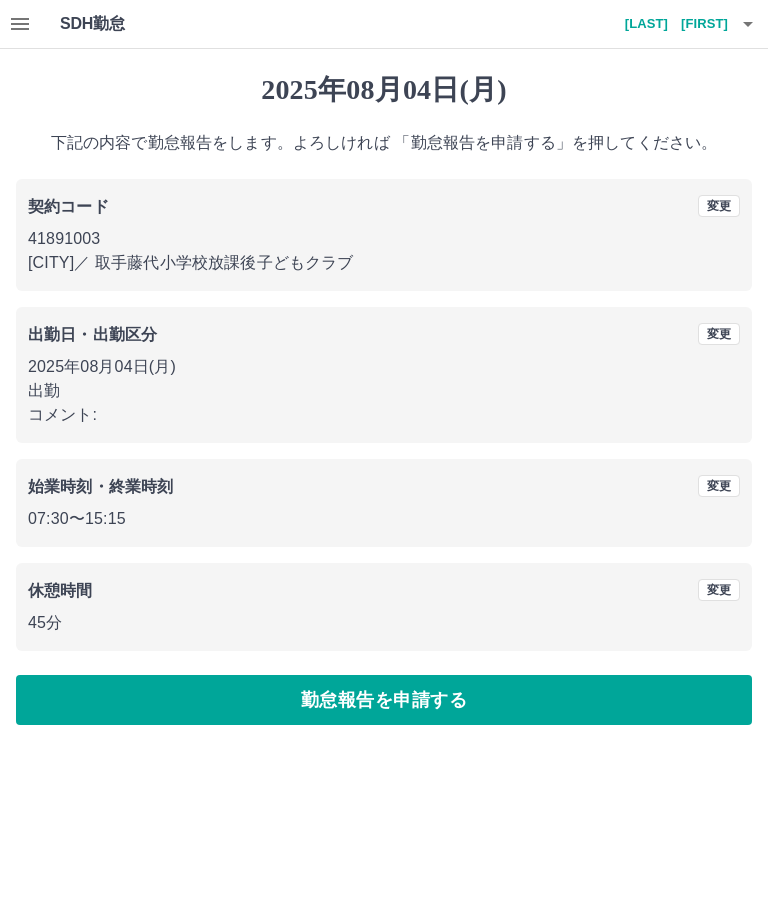 click on "勤怠報告を申請する" at bounding box center [384, 700] 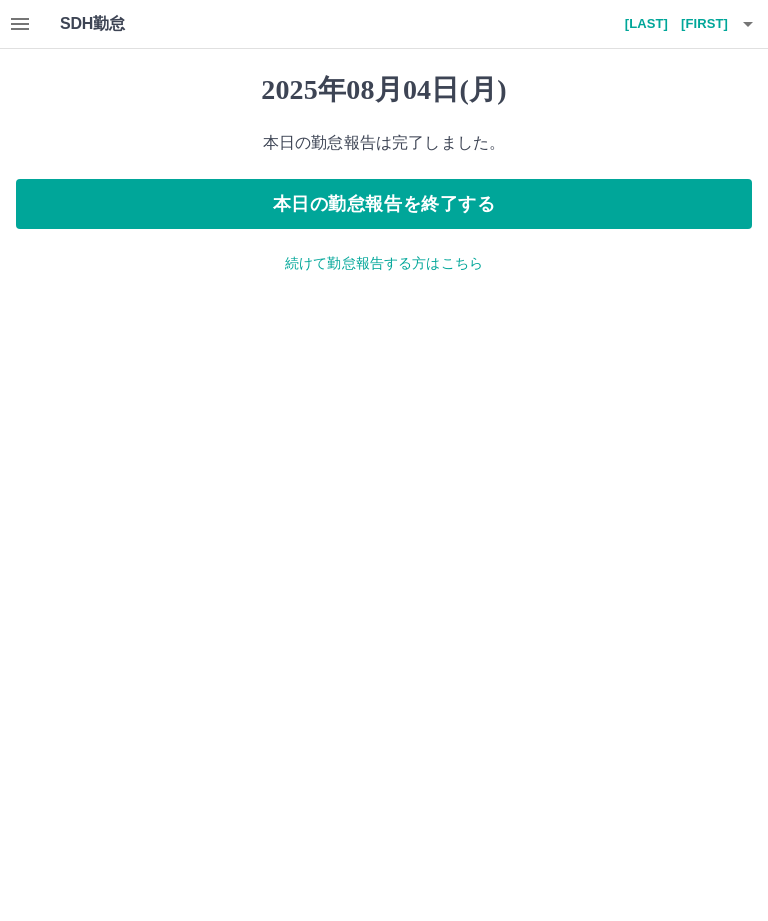 click 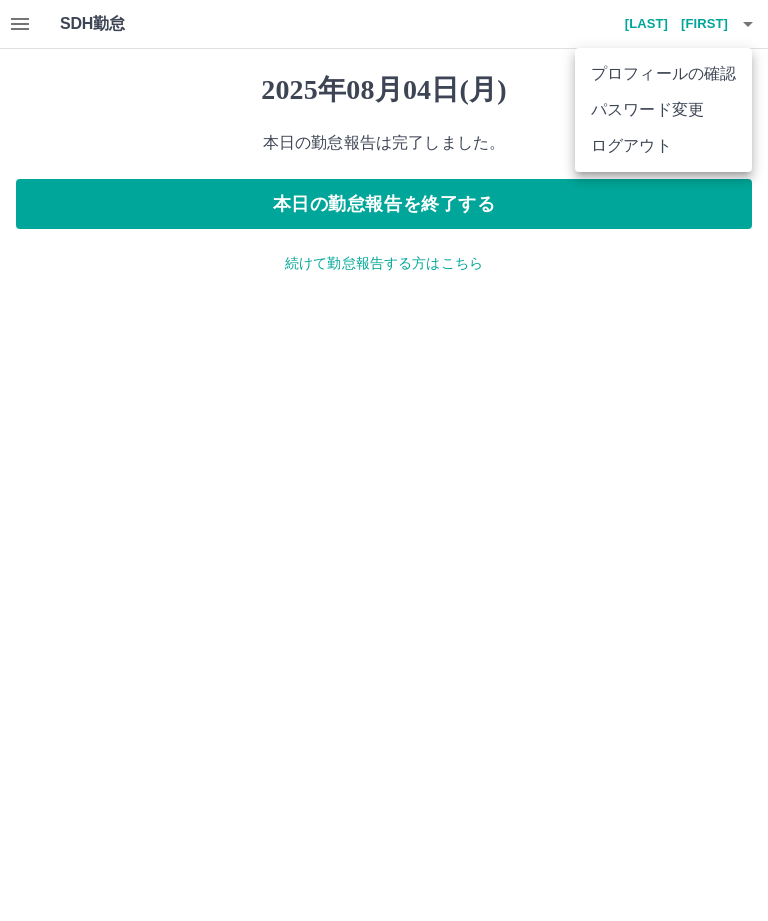 click on "ログアウト" at bounding box center (663, 146) 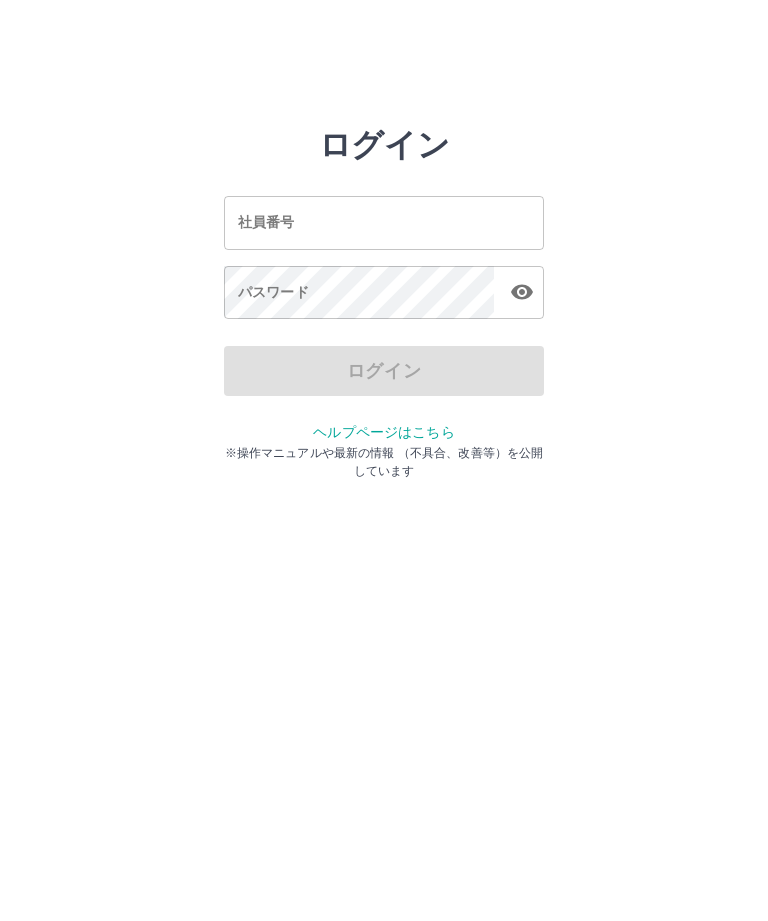 scroll, scrollTop: 0, scrollLeft: 0, axis: both 